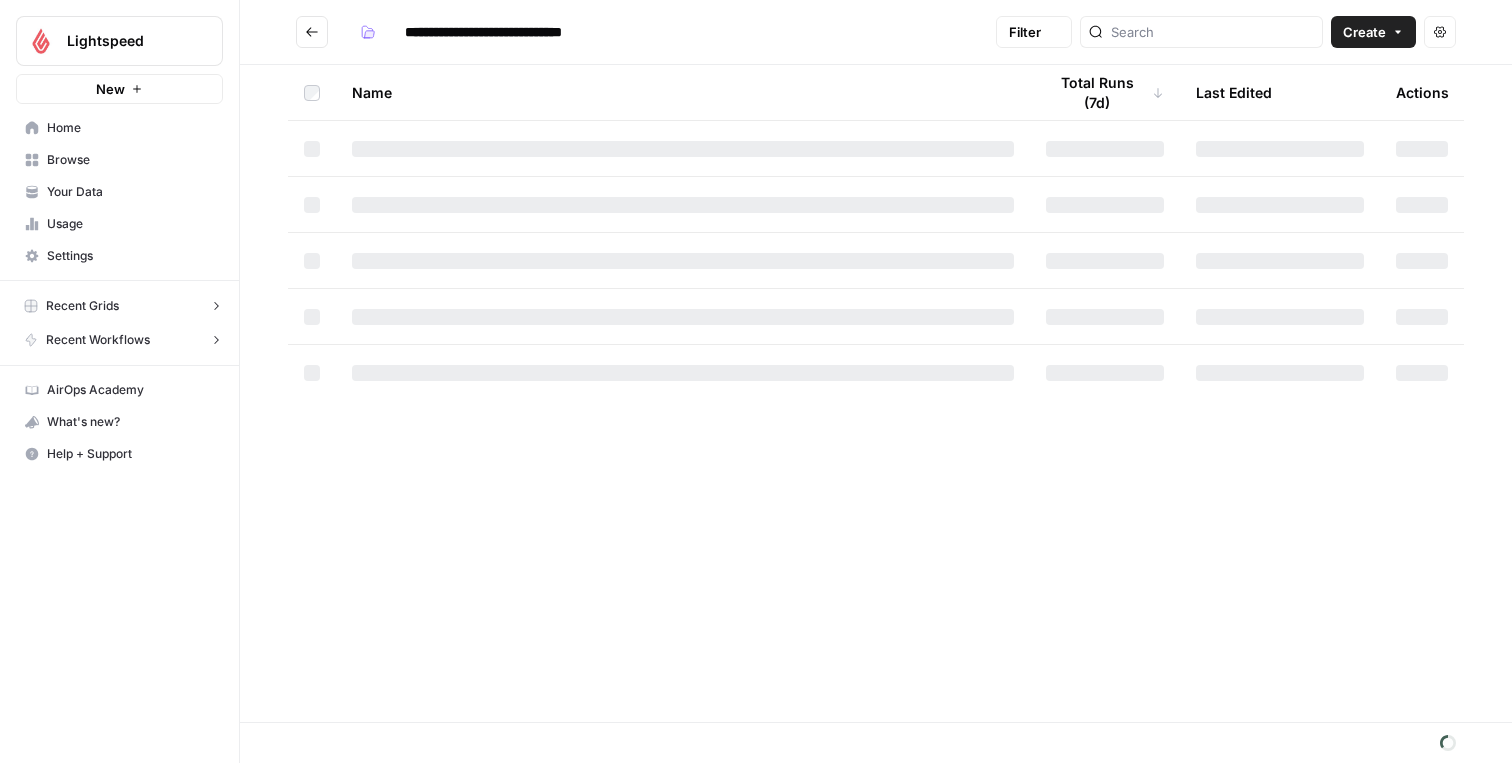 scroll, scrollTop: 0, scrollLeft: 0, axis: both 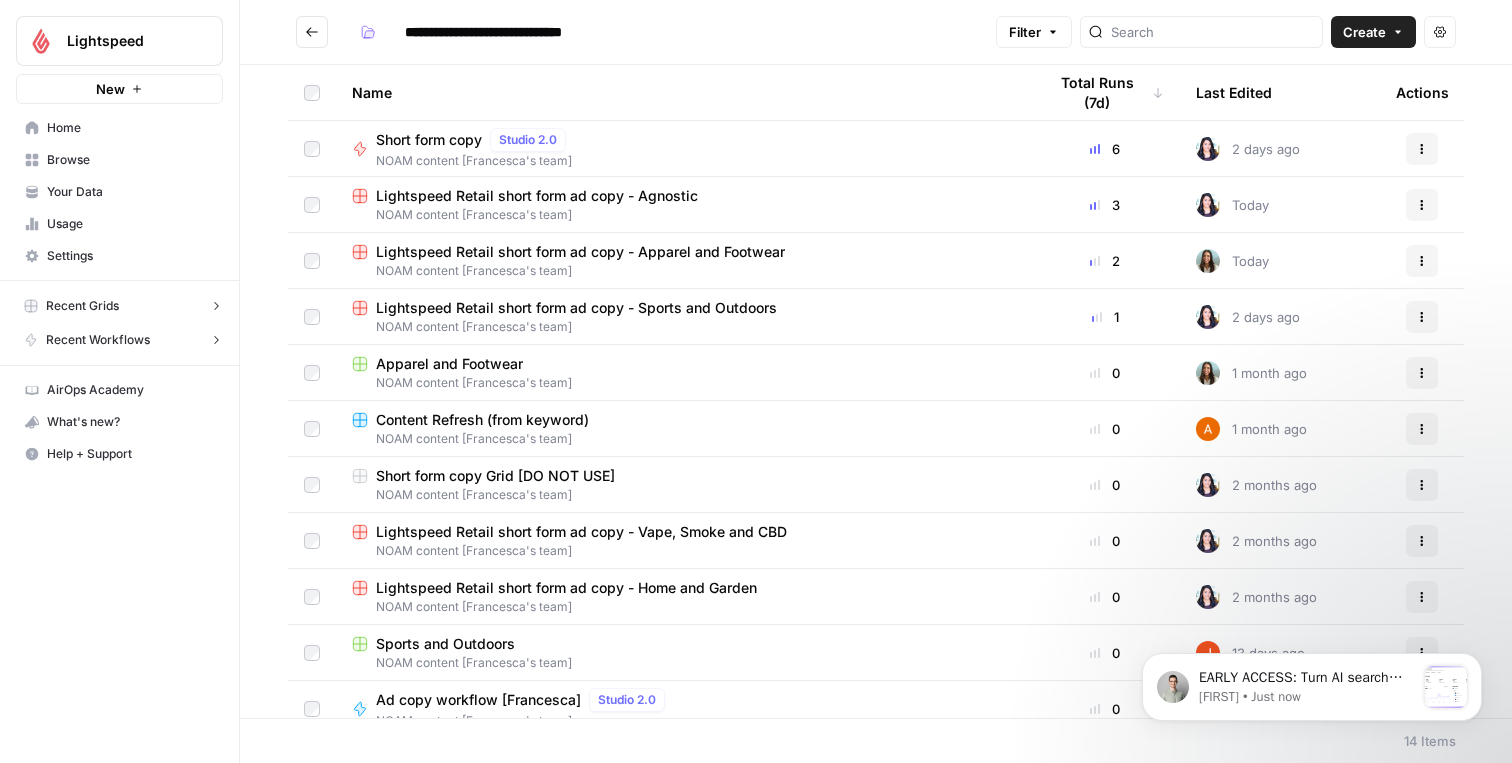 click on "Lightspeed Retail short form ad copy - Sports and Outdoors" at bounding box center [576, 308] 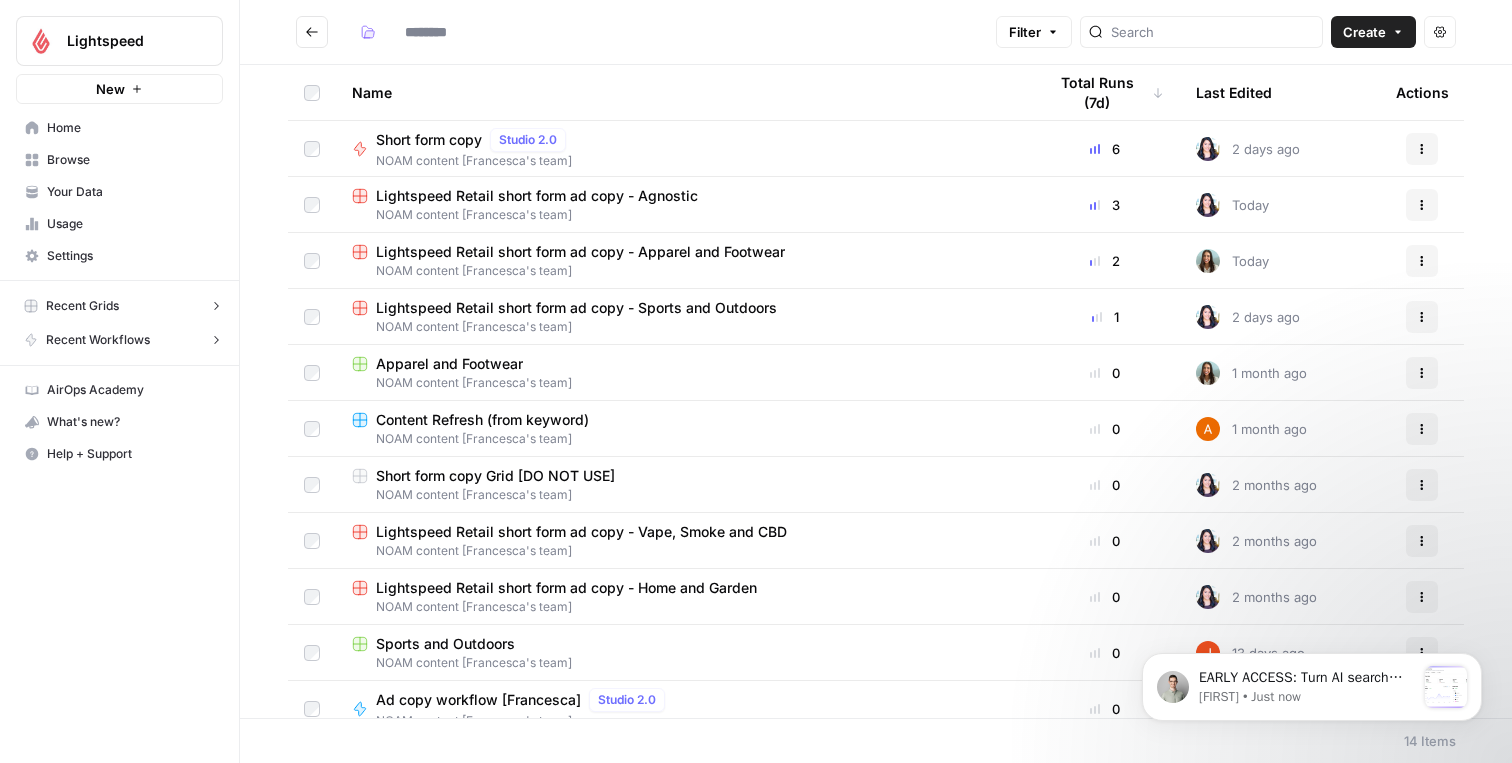 type on "**********" 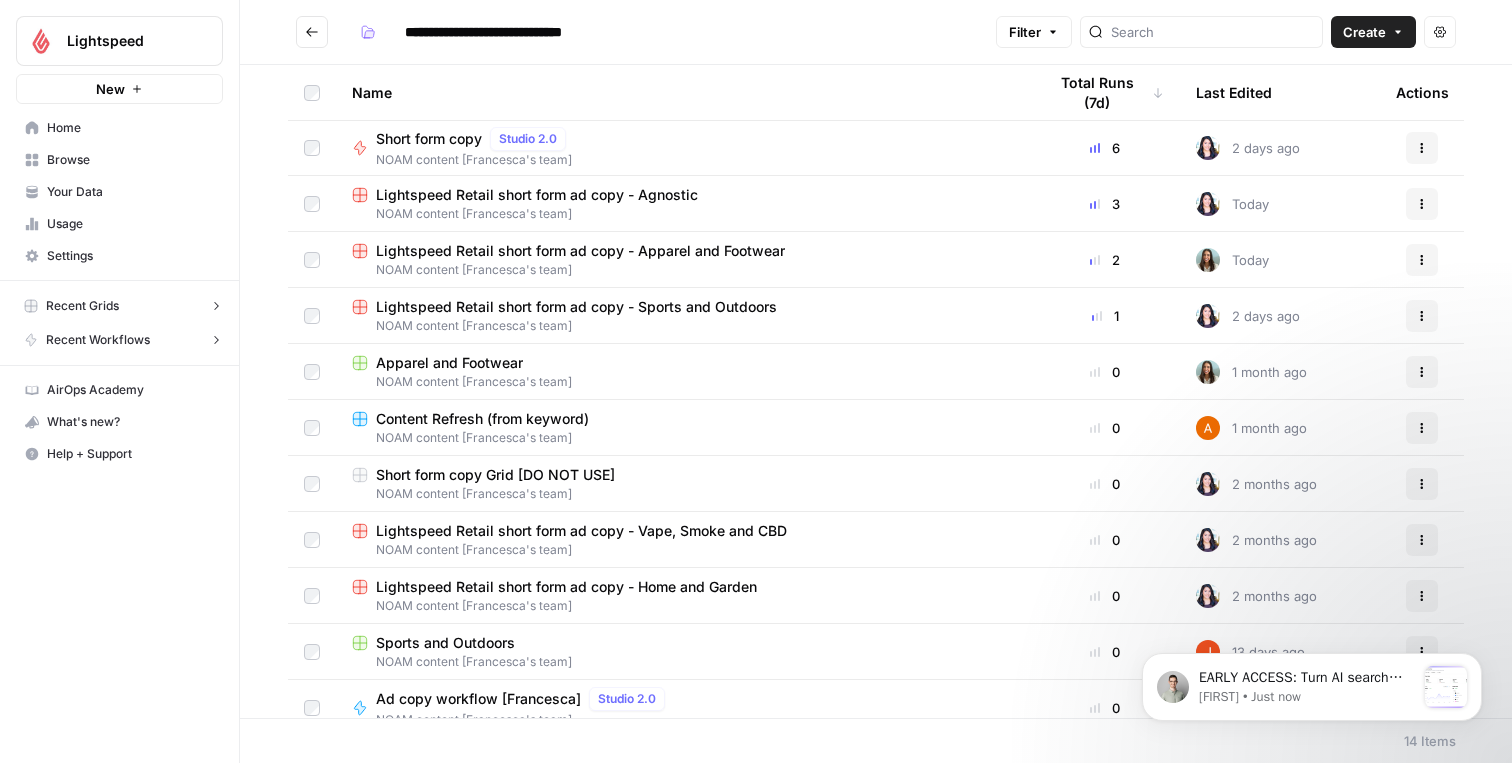 scroll, scrollTop: 0, scrollLeft: 0, axis: both 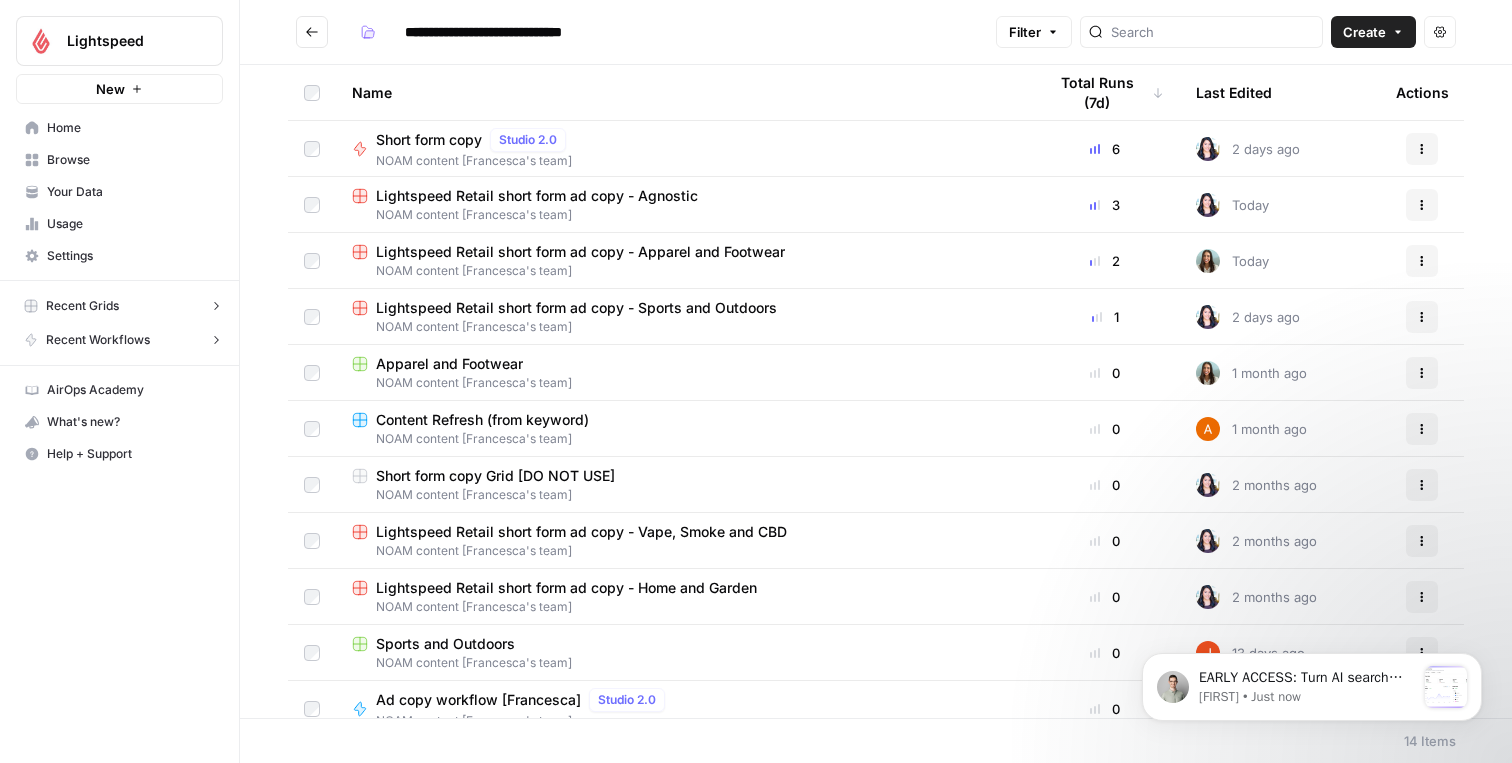 click on "Sports and Outdoors" at bounding box center (445, 644) 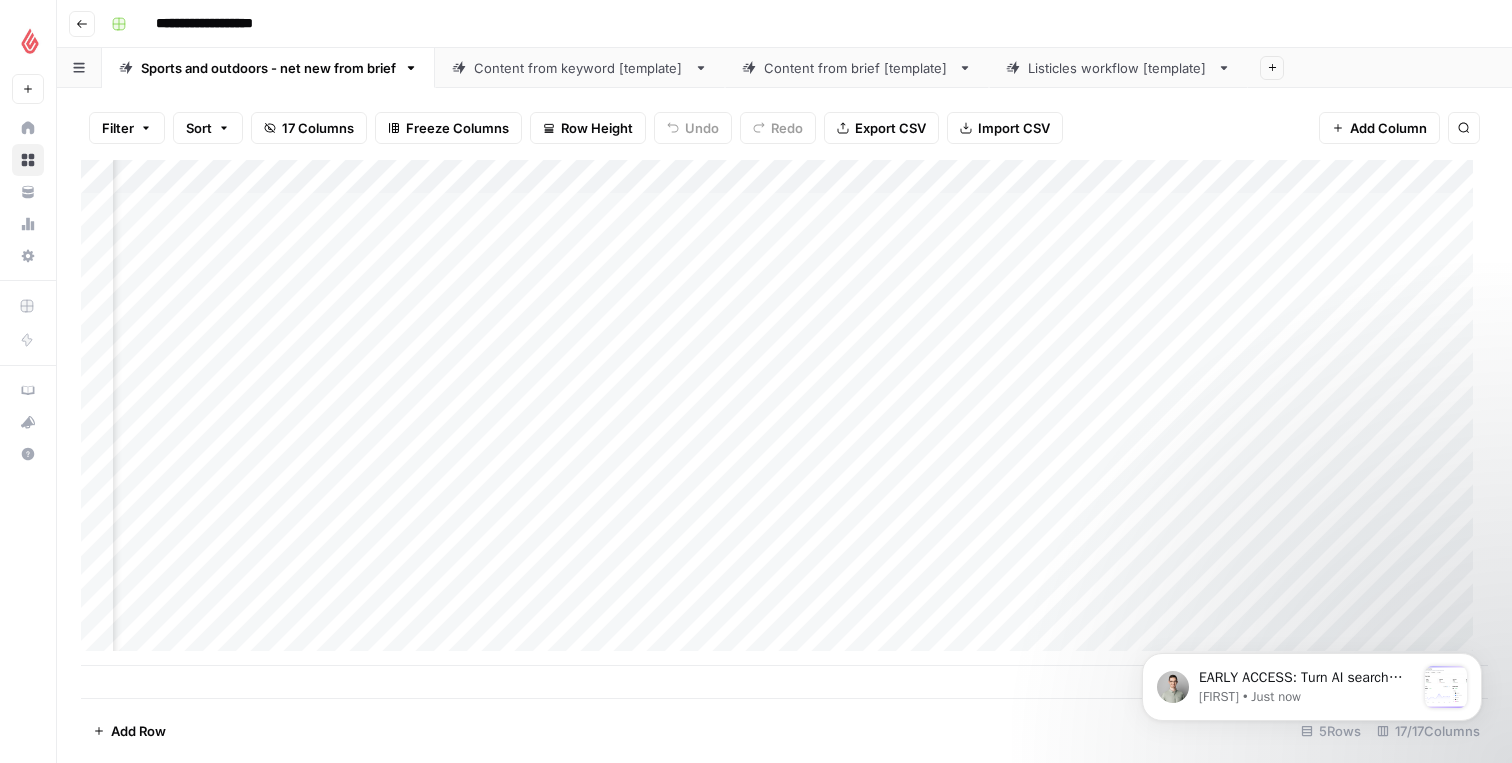scroll, scrollTop: 0, scrollLeft: 1843, axis: horizontal 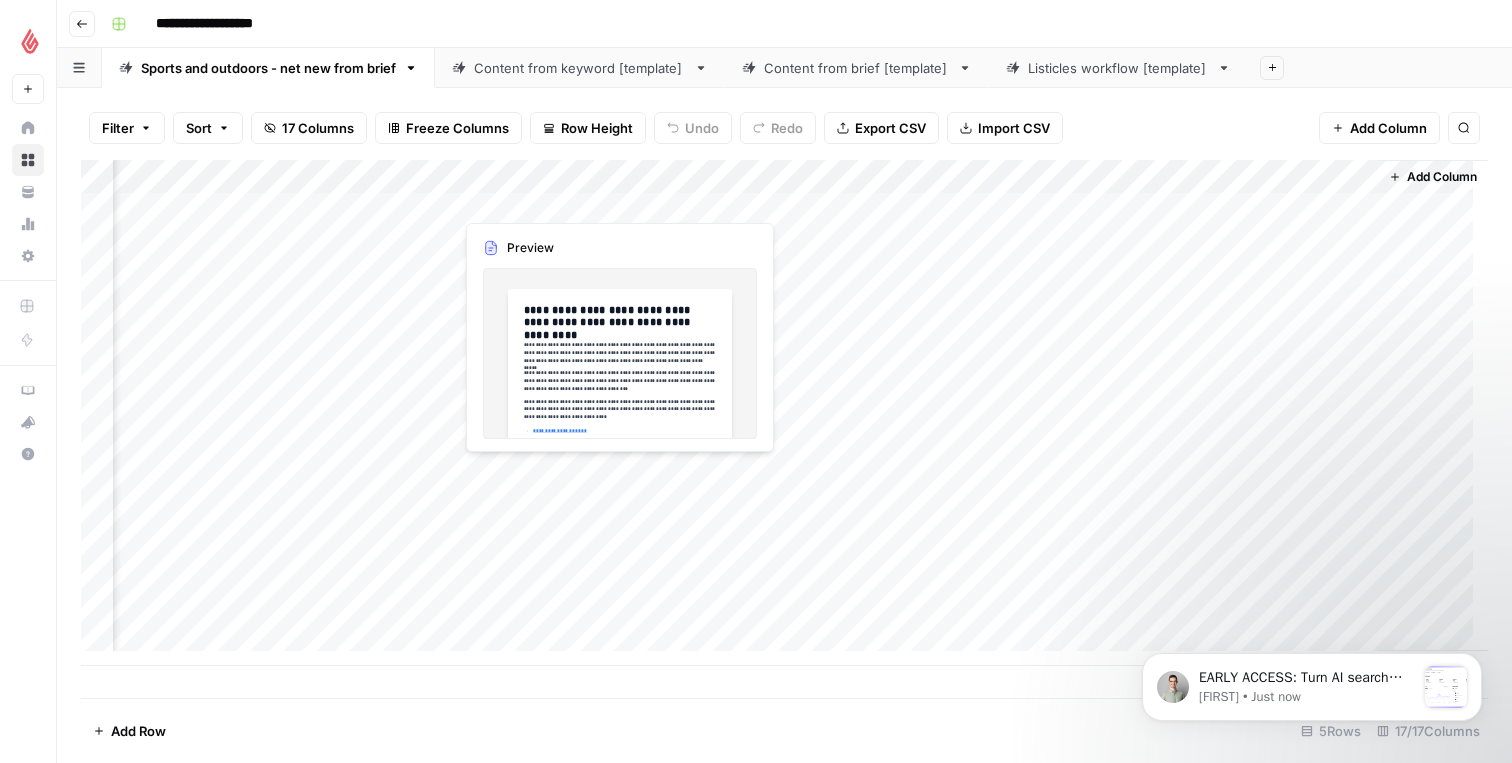 click on "Add Column" at bounding box center (784, 413) 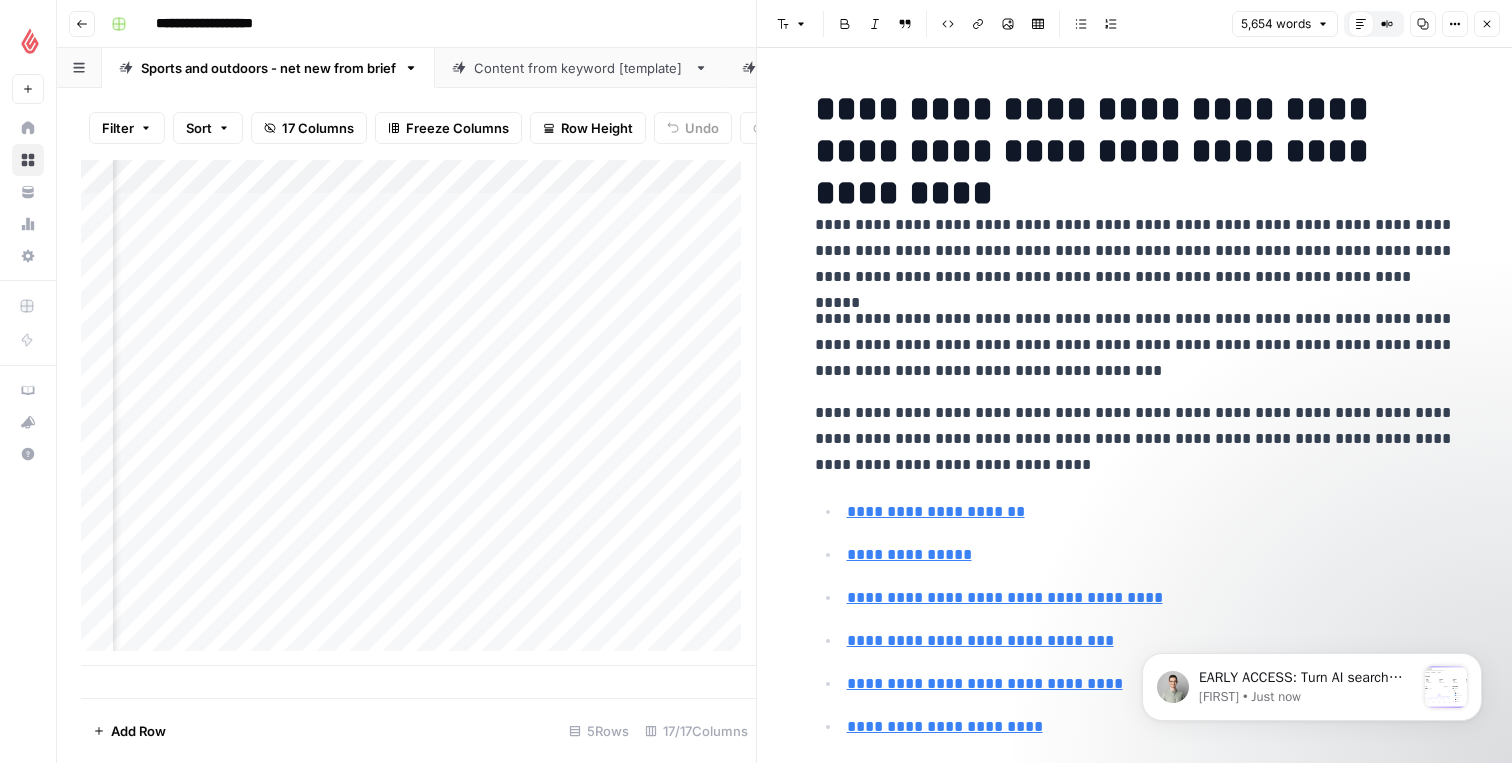 click on "**********" at bounding box center [1135, 345] 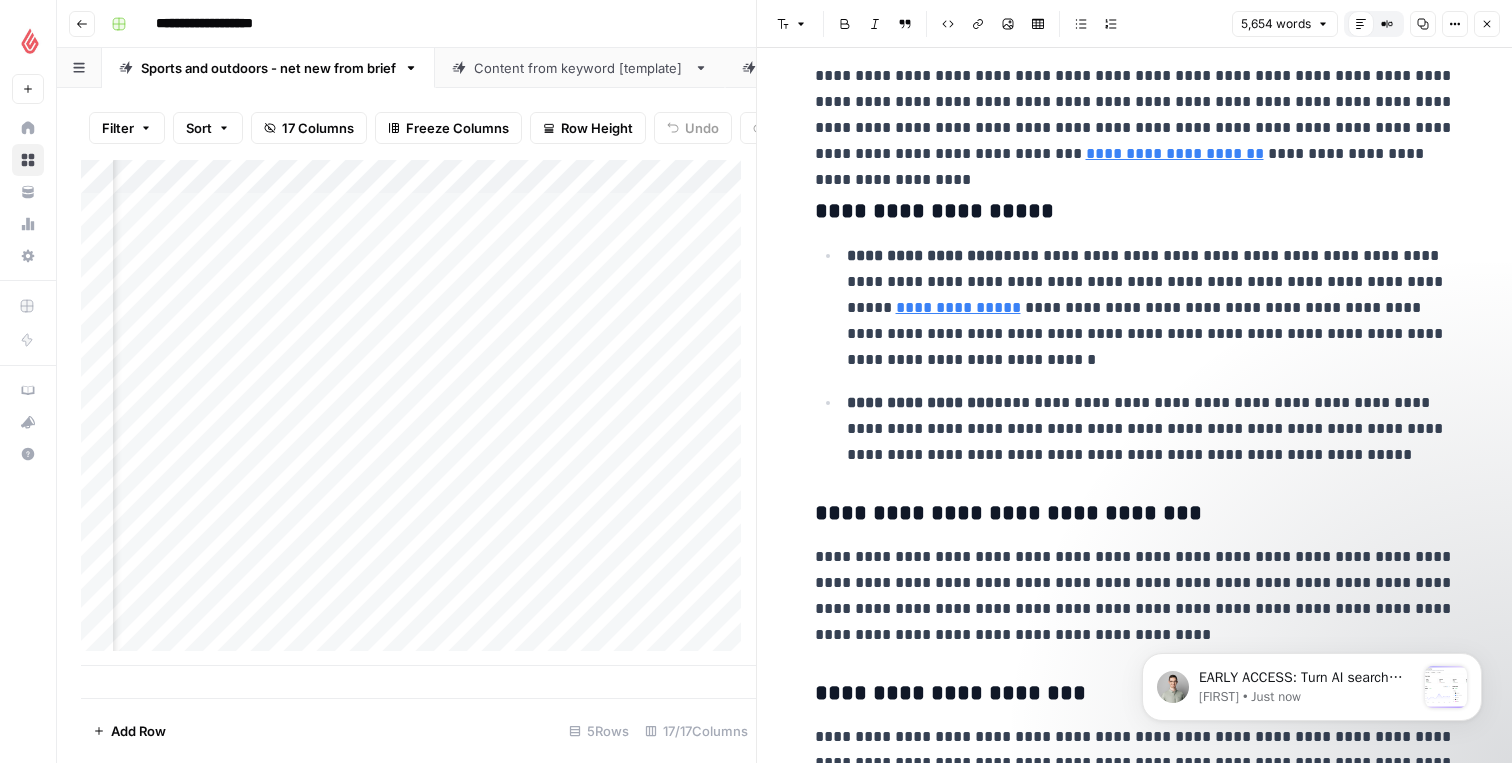scroll, scrollTop: 0, scrollLeft: 0, axis: both 